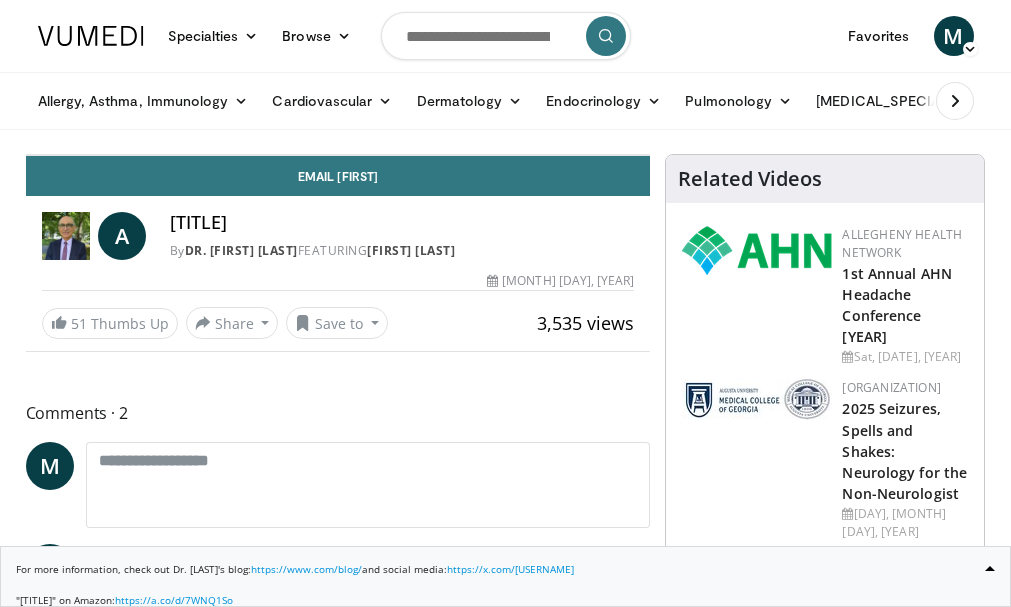 scroll, scrollTop: 0, scrollLeft: 0, axis: both 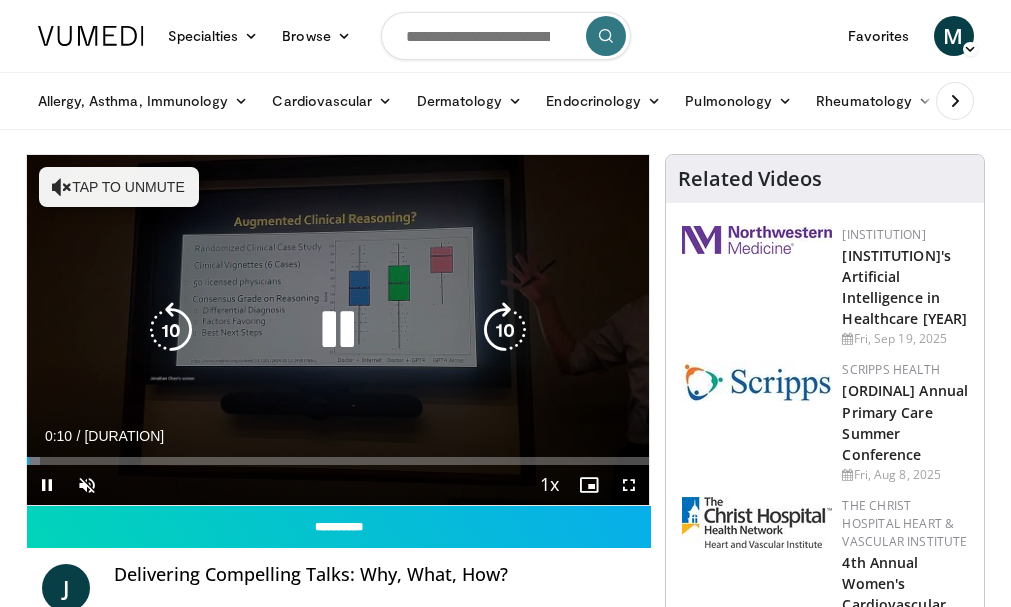 click on "Tap to unmute" at bounding box center (119, 187) 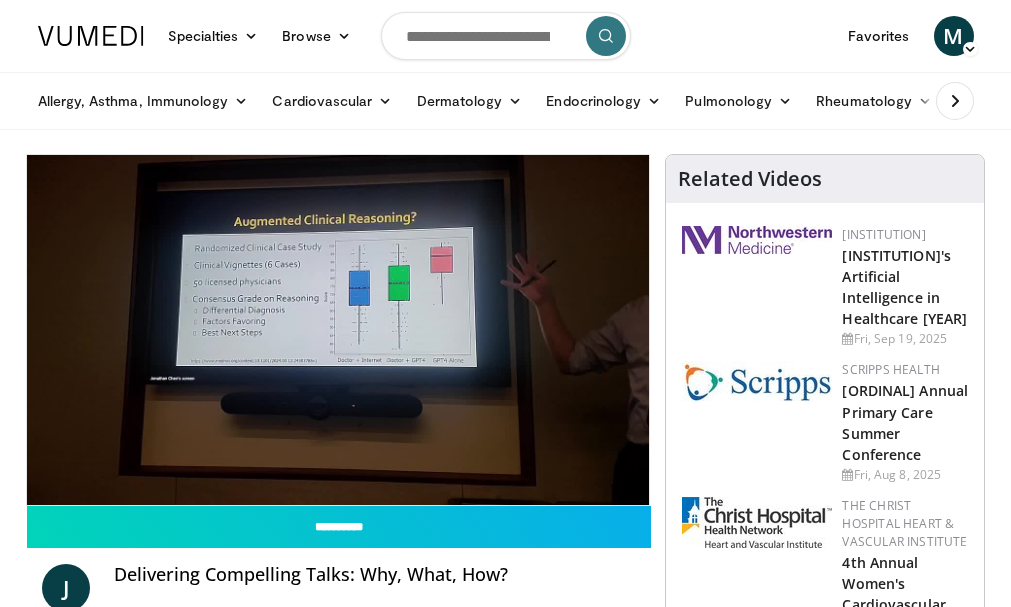 drag, startPoint x: 26, startPoint y: 455, endPoint x: 11, endPoint y: 454, distance: 15.033297 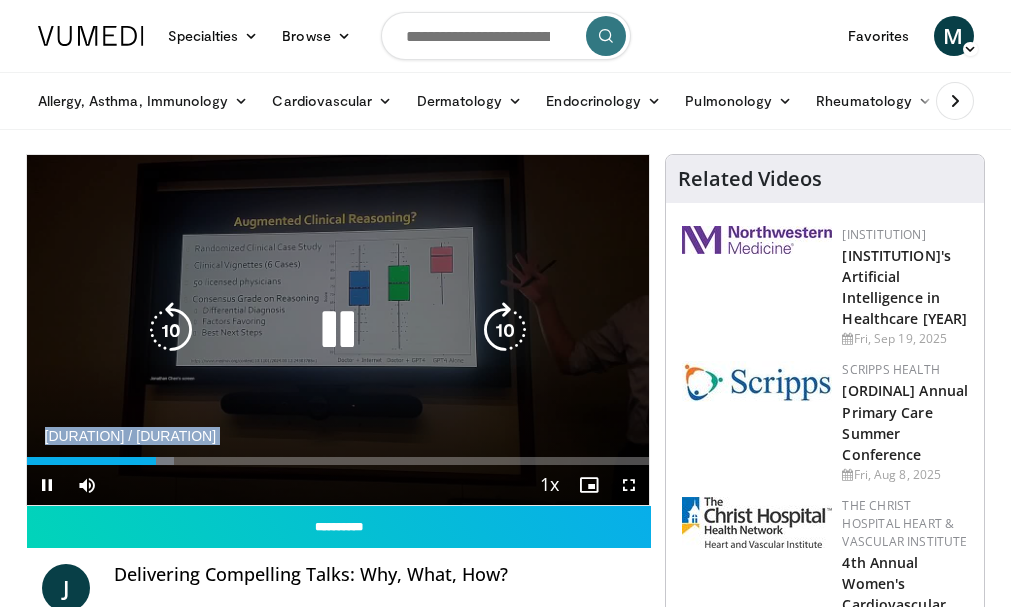 click at bounding box center [338, 330] 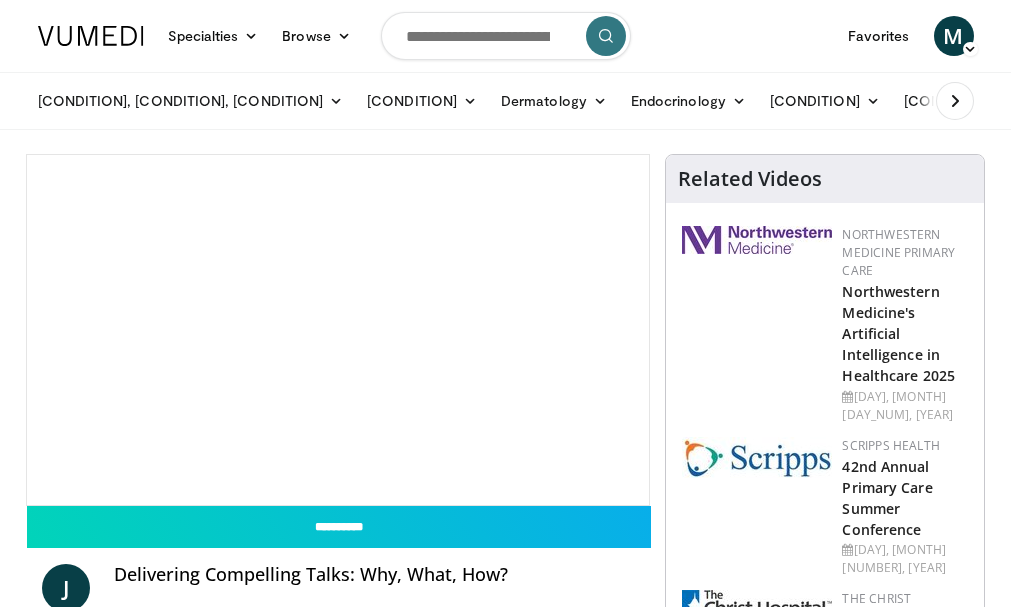 scroll, scrollTop: 0, scrollLeft: 0, axis: both 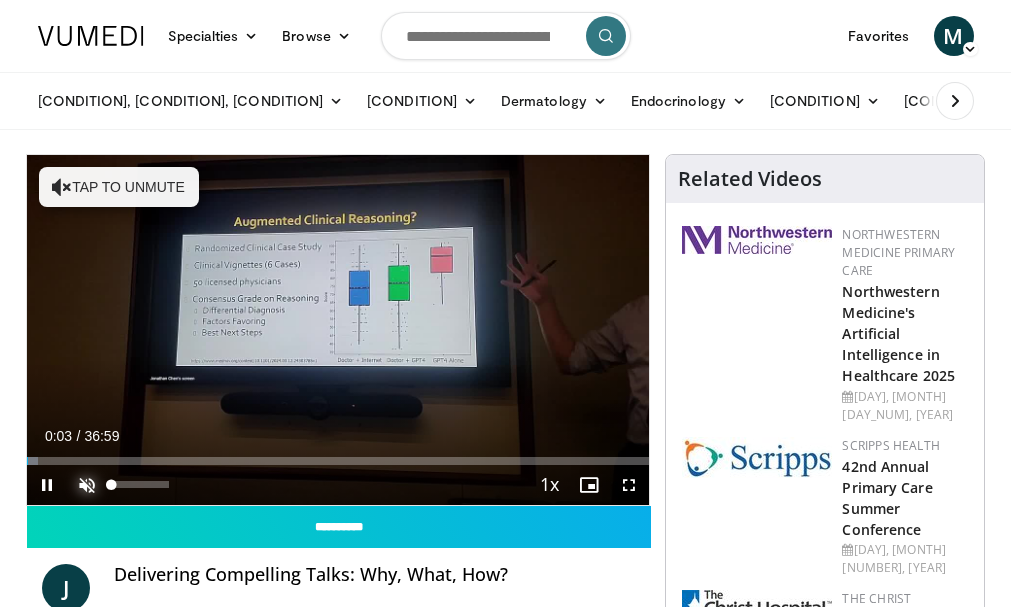 click at bounding box center [87, 485] 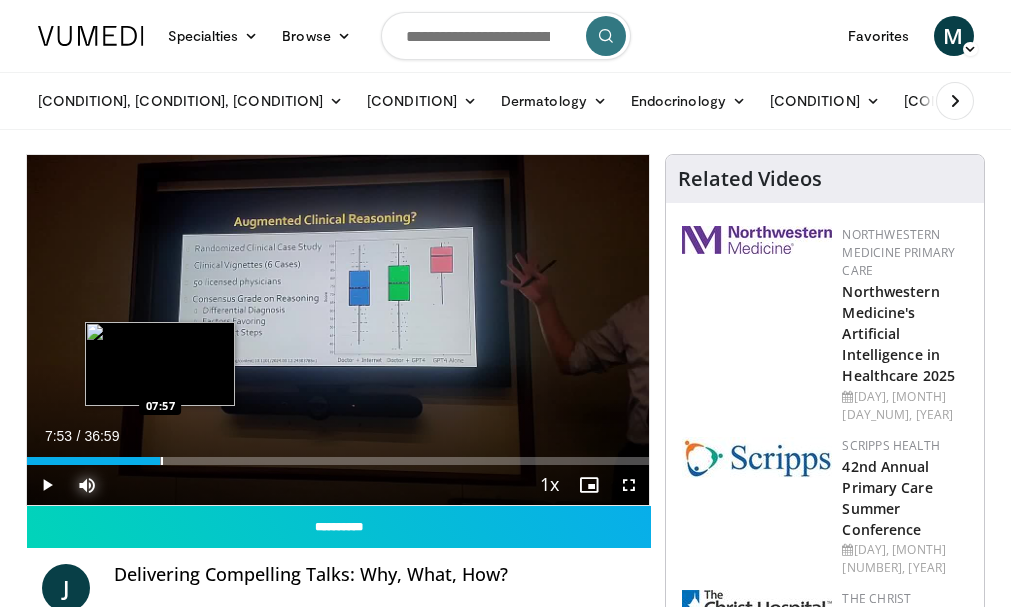 drag, startPoint x: 29, startPoint y: 458, endPoint x: 160, endPoint y: 457, distance: 131.00381 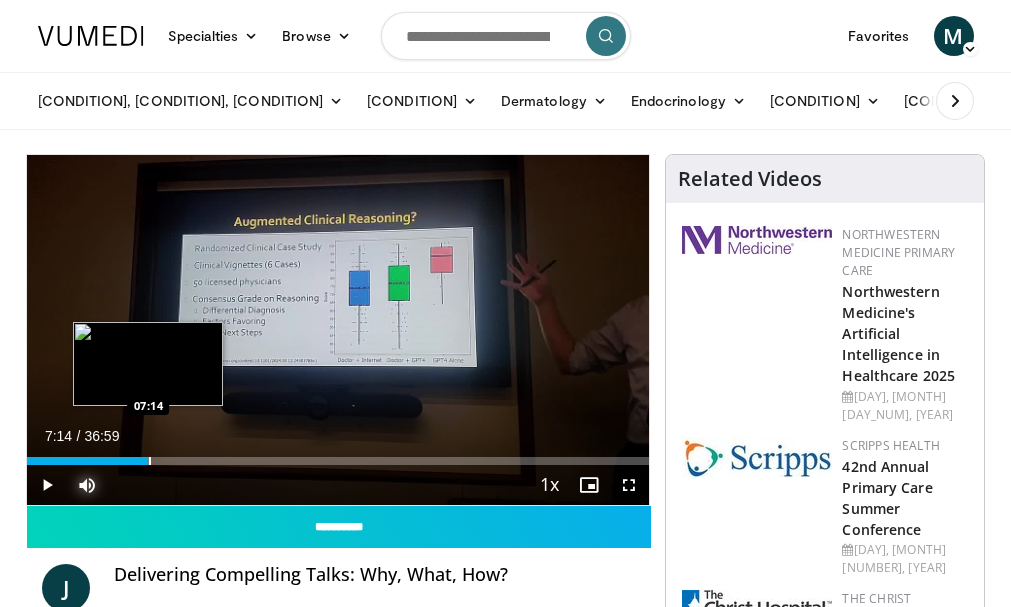 drag, startPoint x: 161, startPoint y: 460, endPoint x: 148, endPoint y: 463, distance: 13.341664 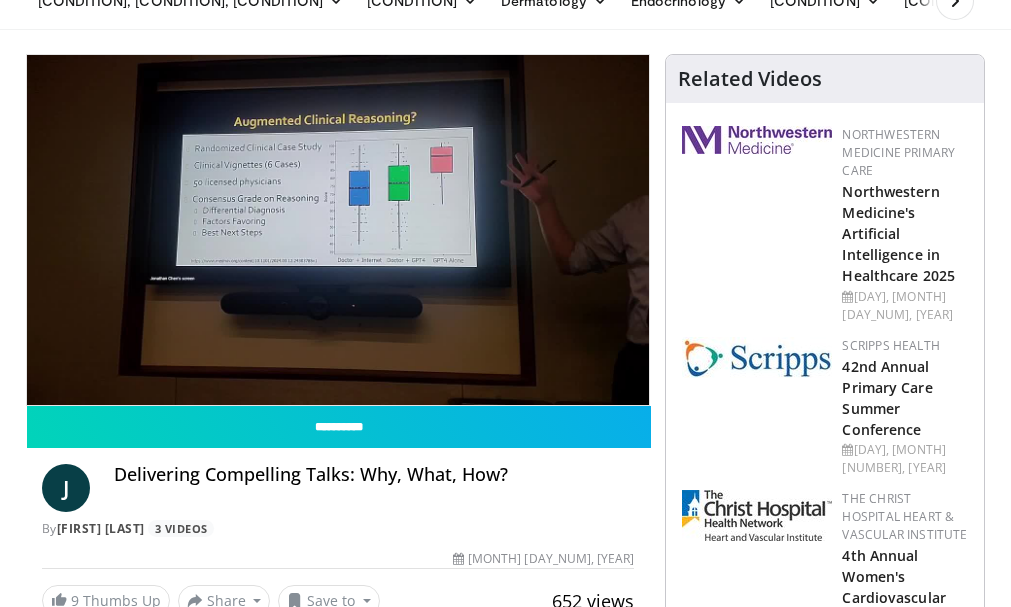 scroll, scrollTop: 0, scrollLeft: 0, axis: both 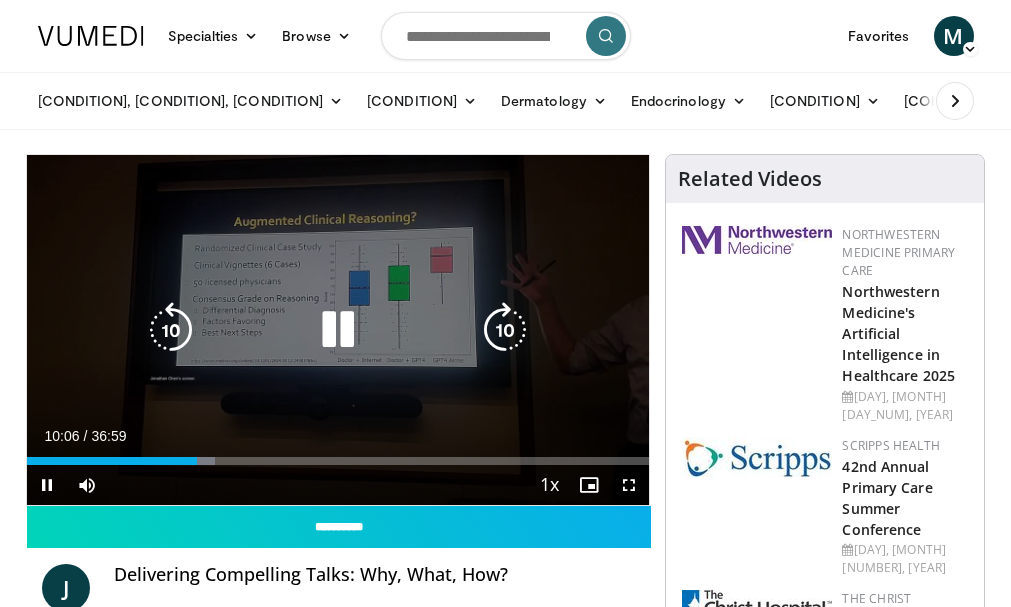 click at bounding box center [338, 330] 